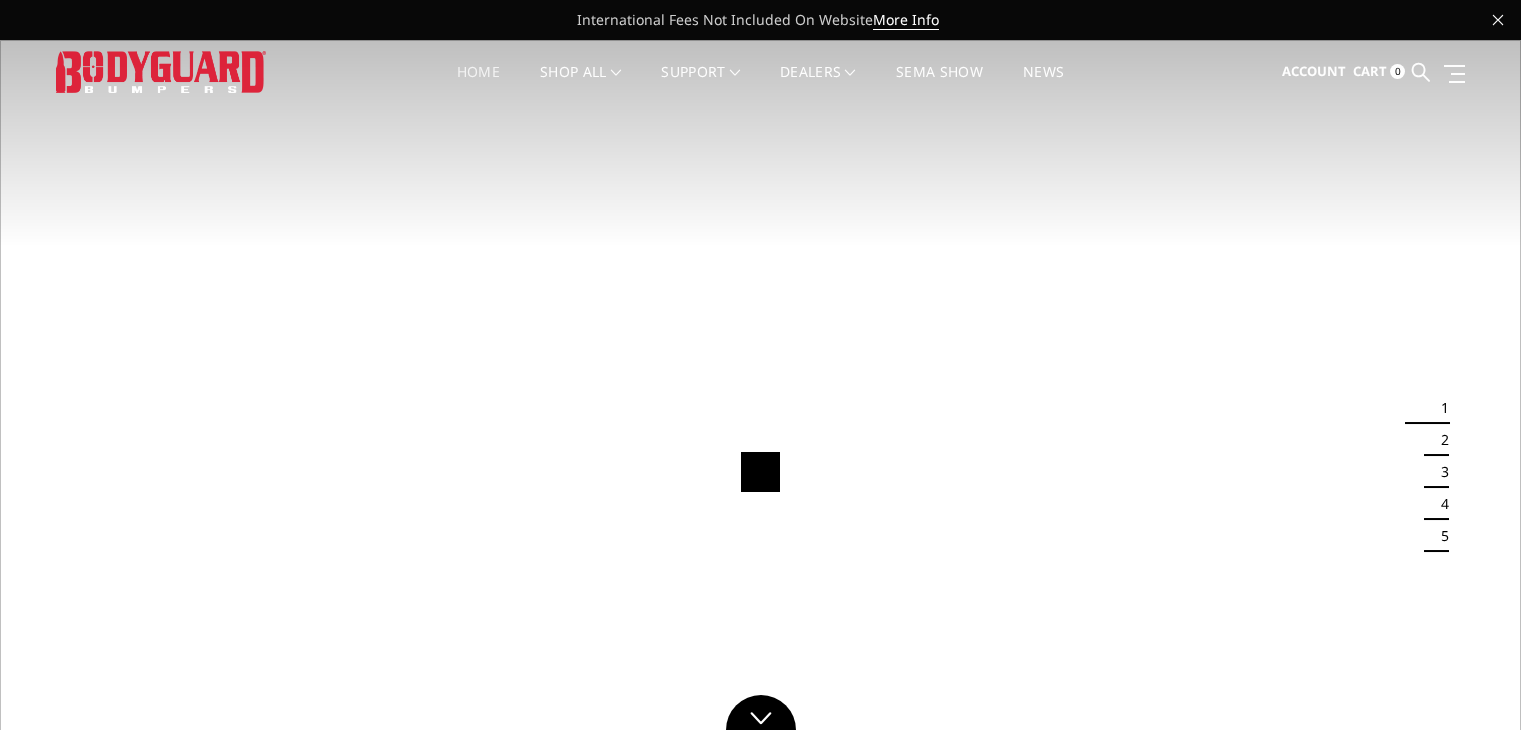 scroll, scrollTop: 0, scrollLeft: 0, axis: both 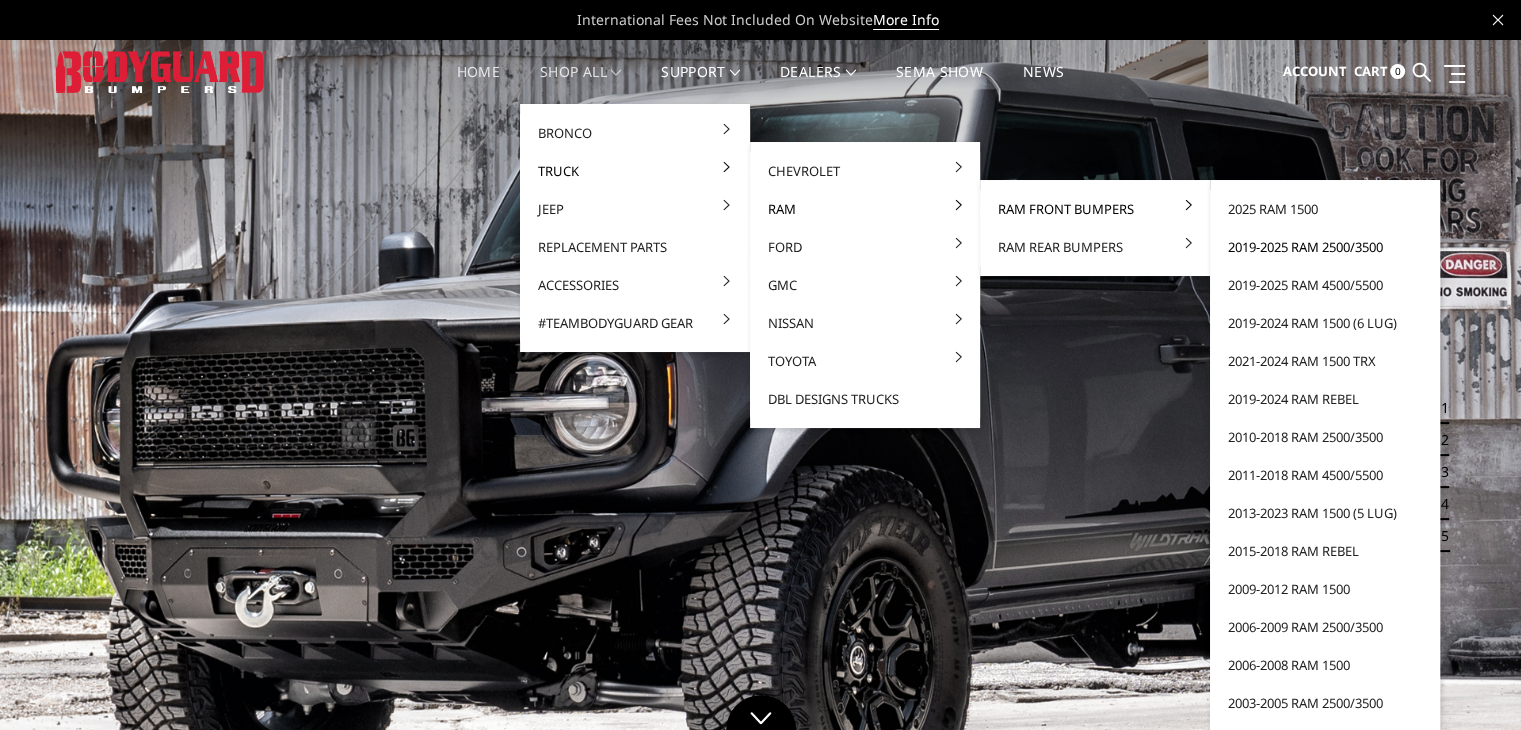 click on "2019-2025 Ram 2500/3500" at bounding box center [1325, 247] 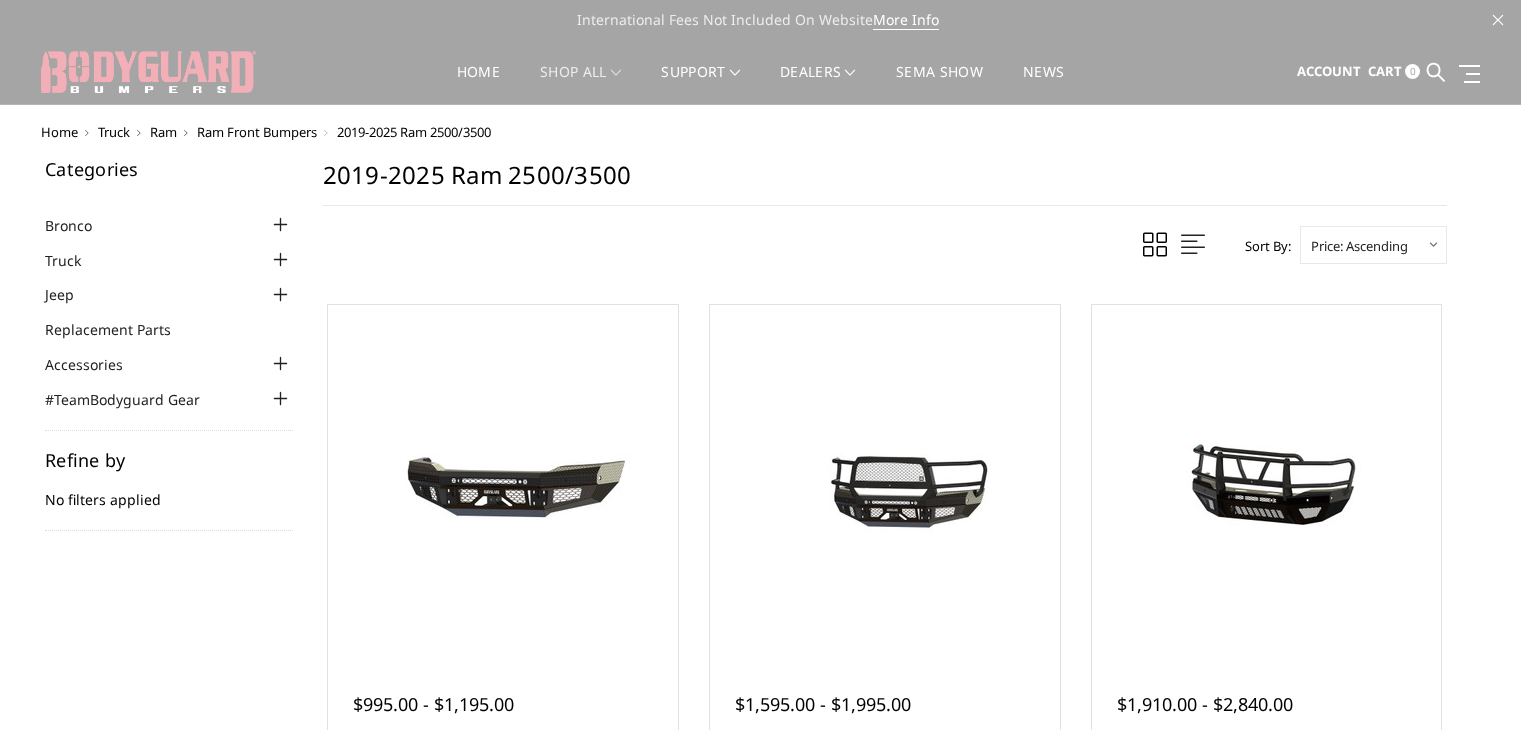 scroll, scrollTop: 0, scrollLeft: 0, axis: both 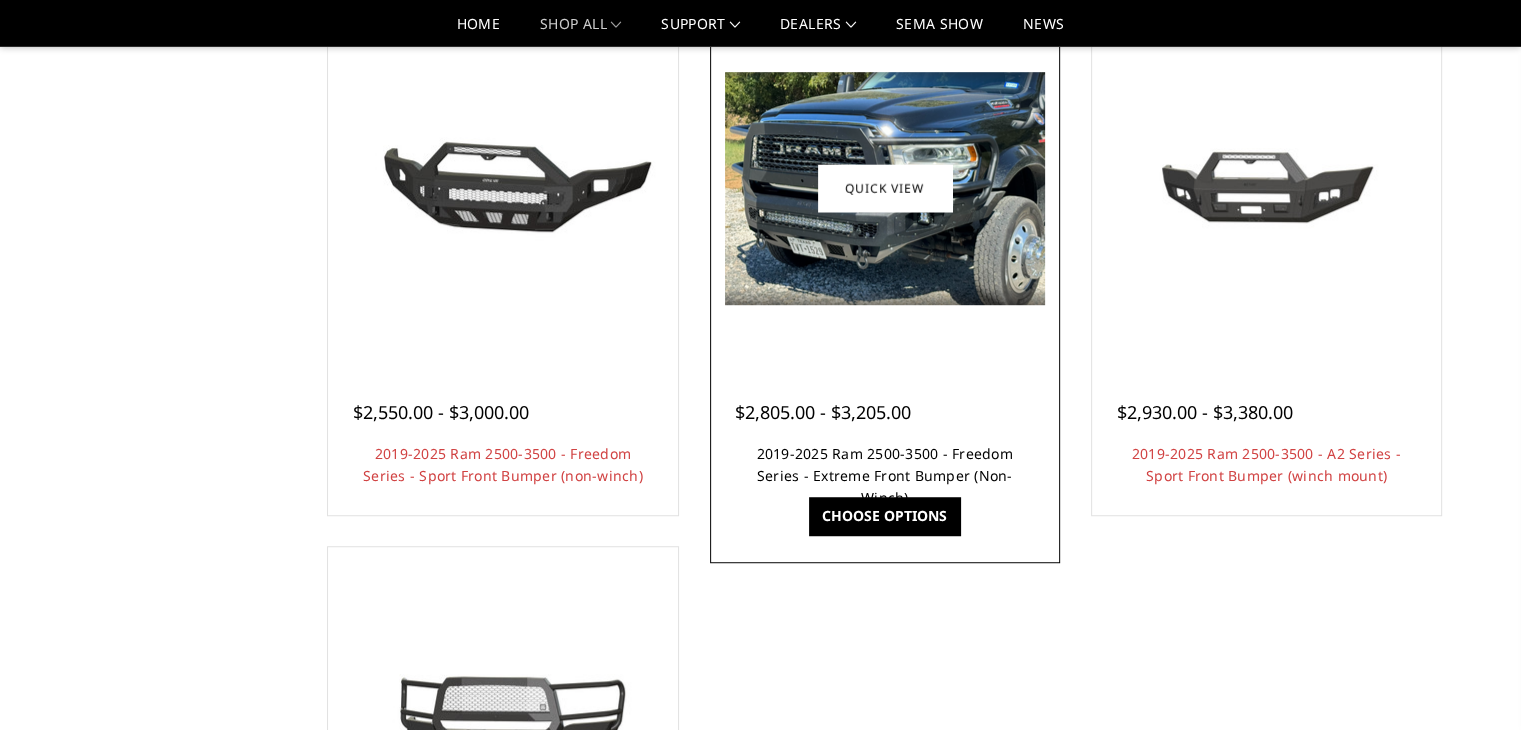 click on "2019-2025 Ram 2500-3500 - Freedom Series - Extreme Front Bumper  (Non-Winch)" at bounding box center [885, 475] 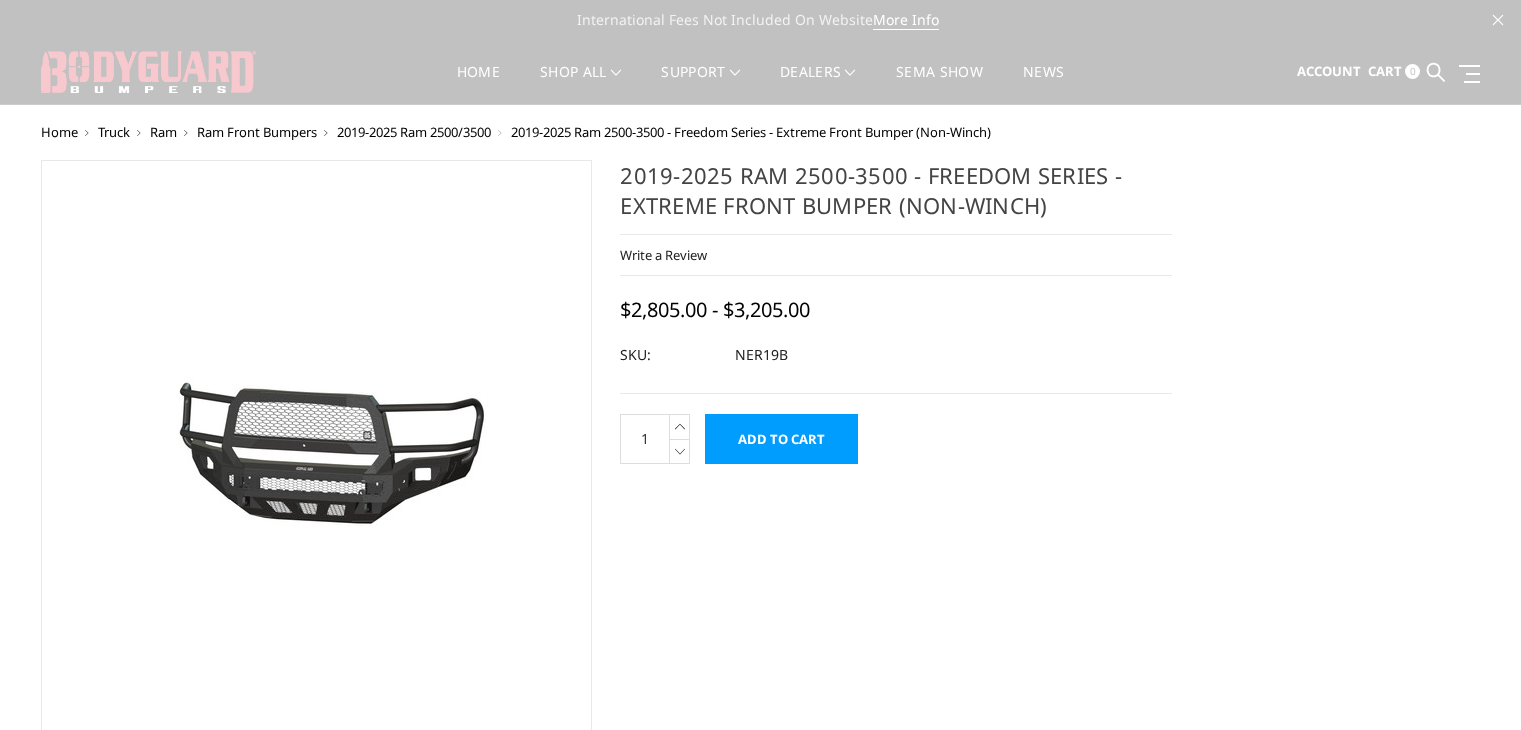 scroll, scrollTop: 0, scrollLeft: 0, axis: both 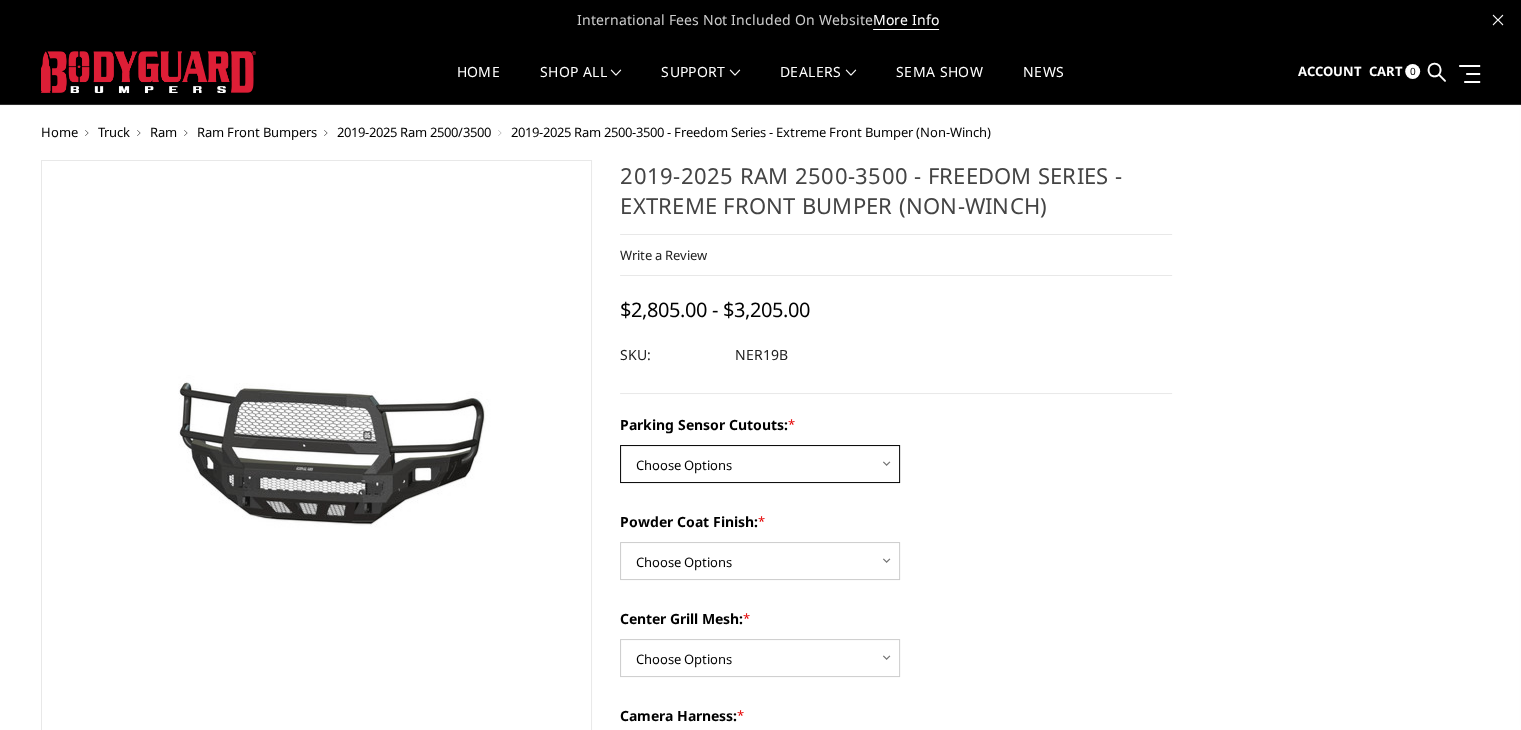 click on "Choose Options
No - Without Parking Sensor Cutouts
Yes - With Parking Sensor Cutouts" at bounding box center (760, 464) 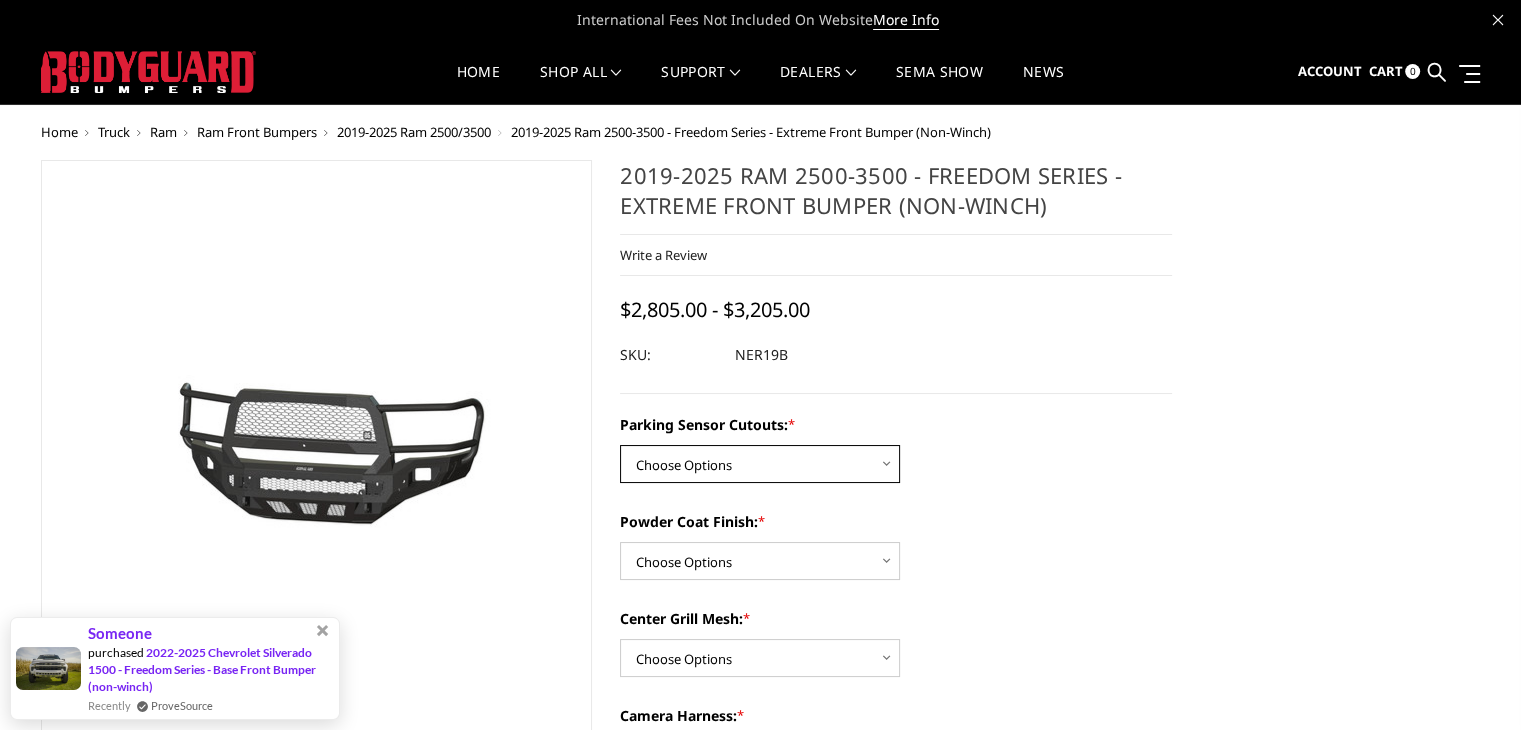 select on "2700" 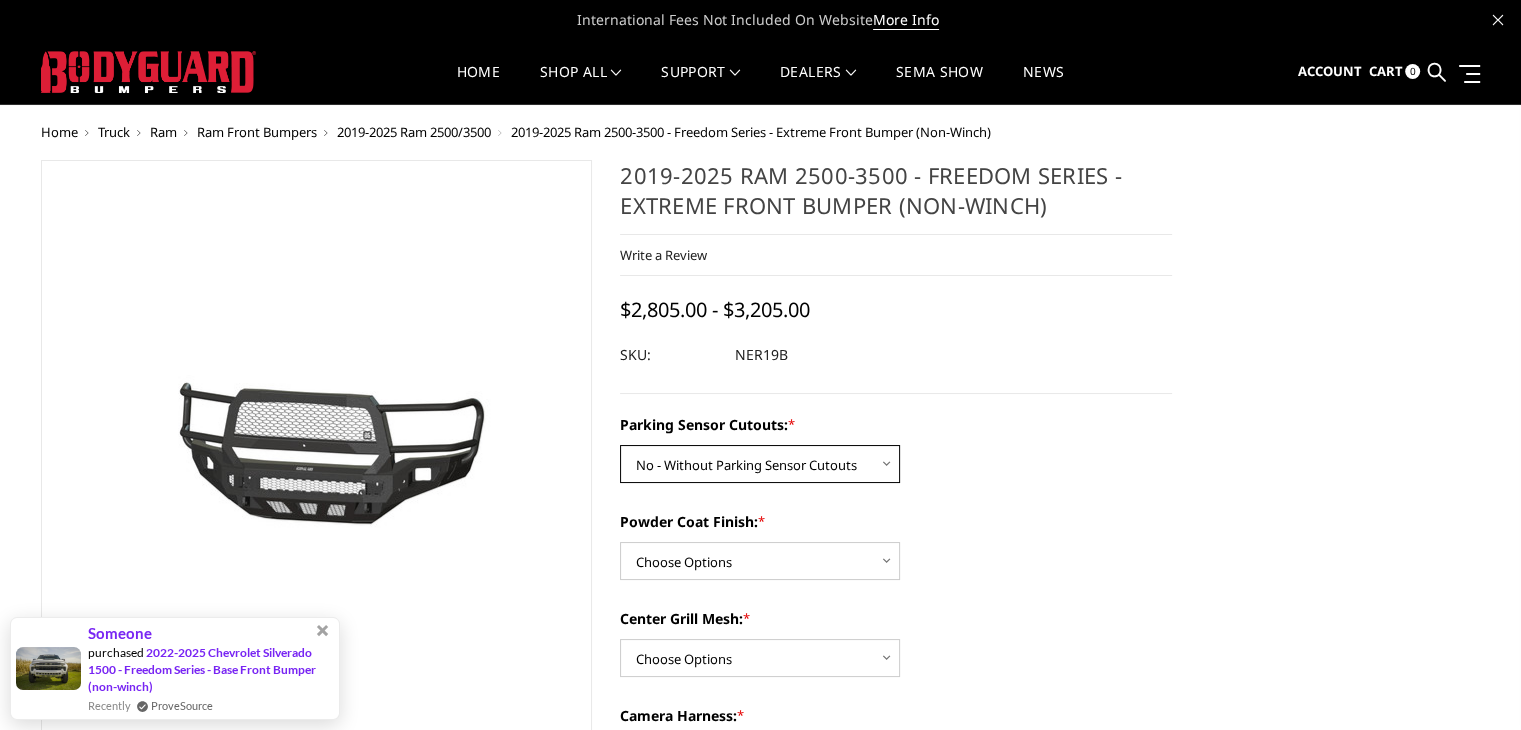 click on "Choose Options
No - Without Parking Sensor Cutouts
Yes - With Parking Sensor Cutouts" at bounding box center (760, 464) 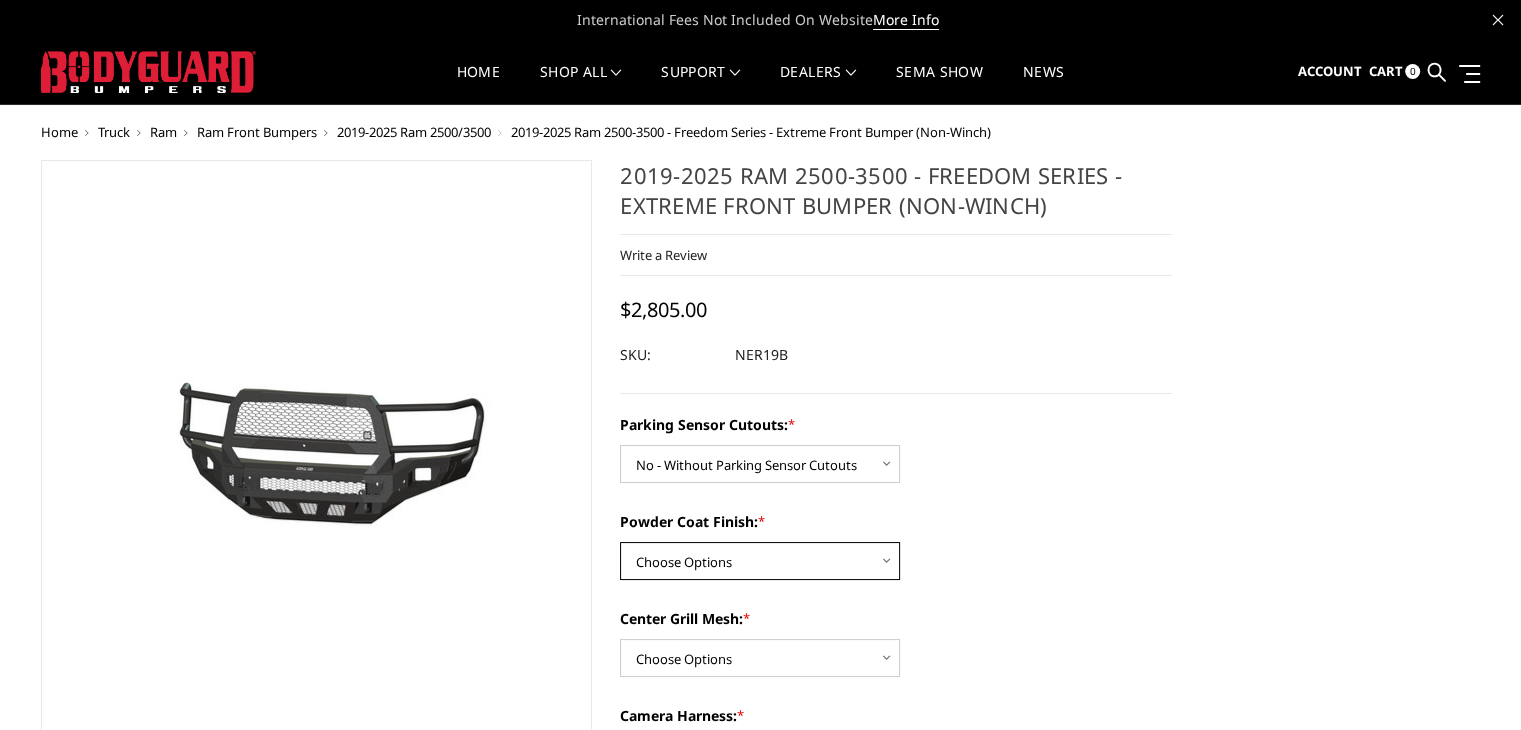 click on "Choose Options
Bare Metal
Texture Black Powder Coat" at bounding box center (760, 561) 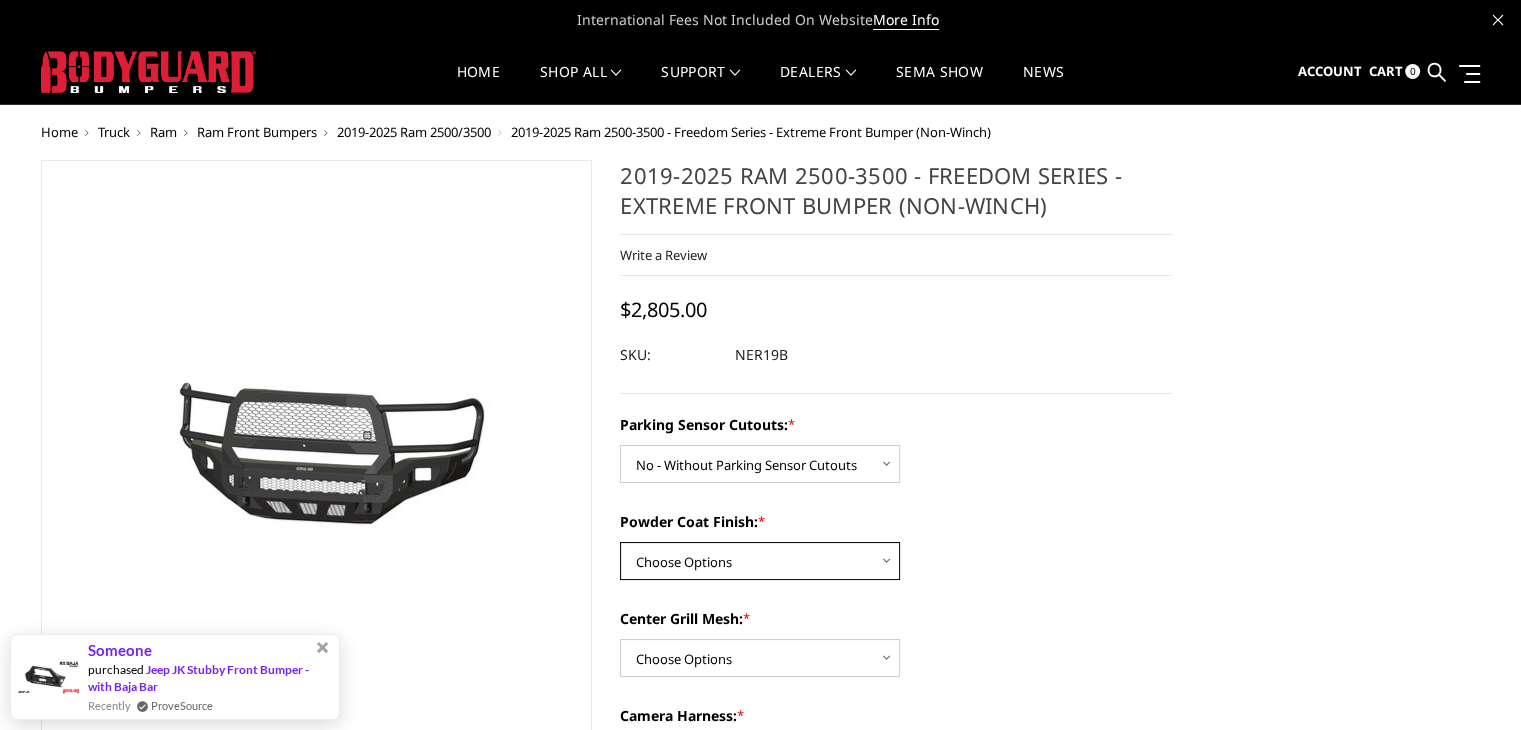 select on "2703" 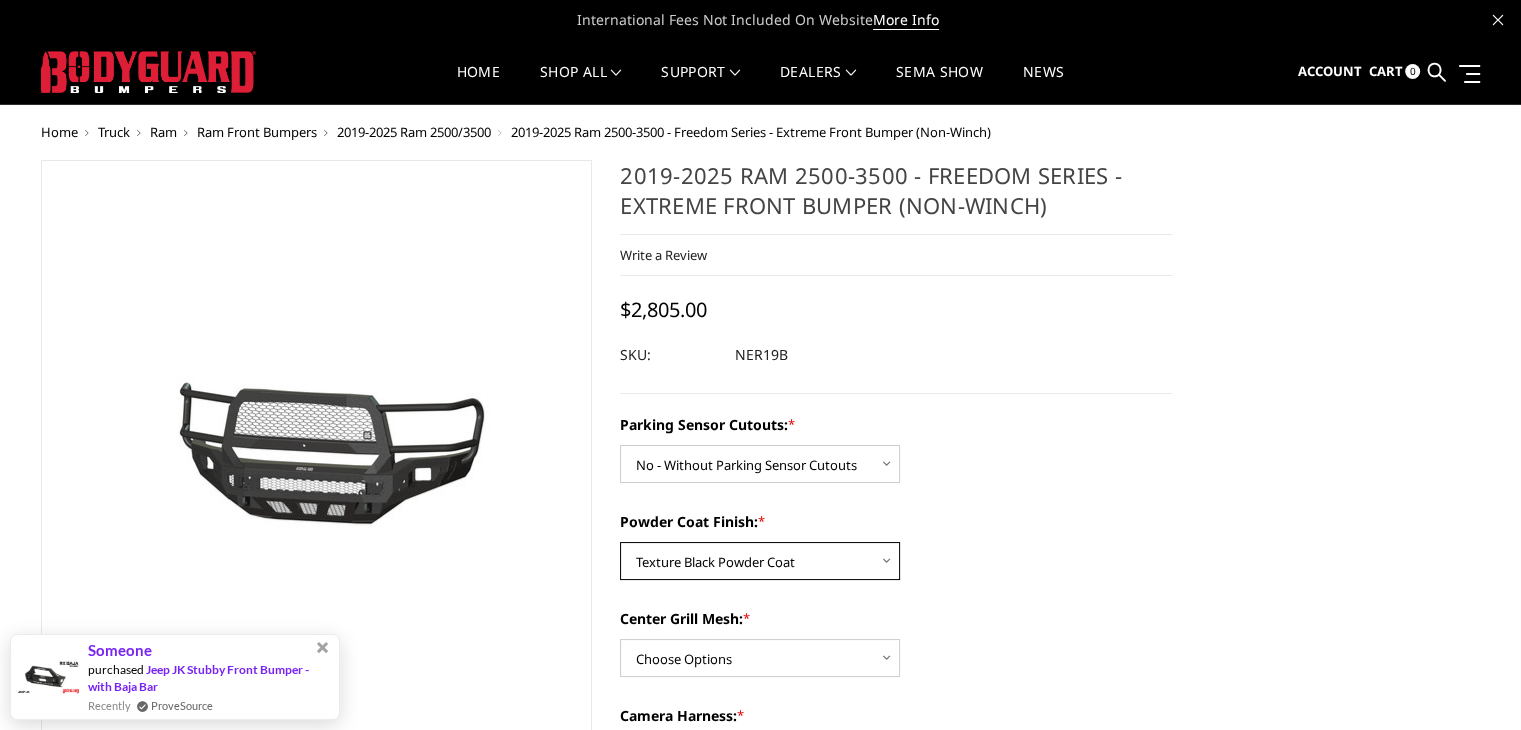 click on "Choose Options
Bare Metal
Texture Black Powder Coat" at bounding box center [760, 561] 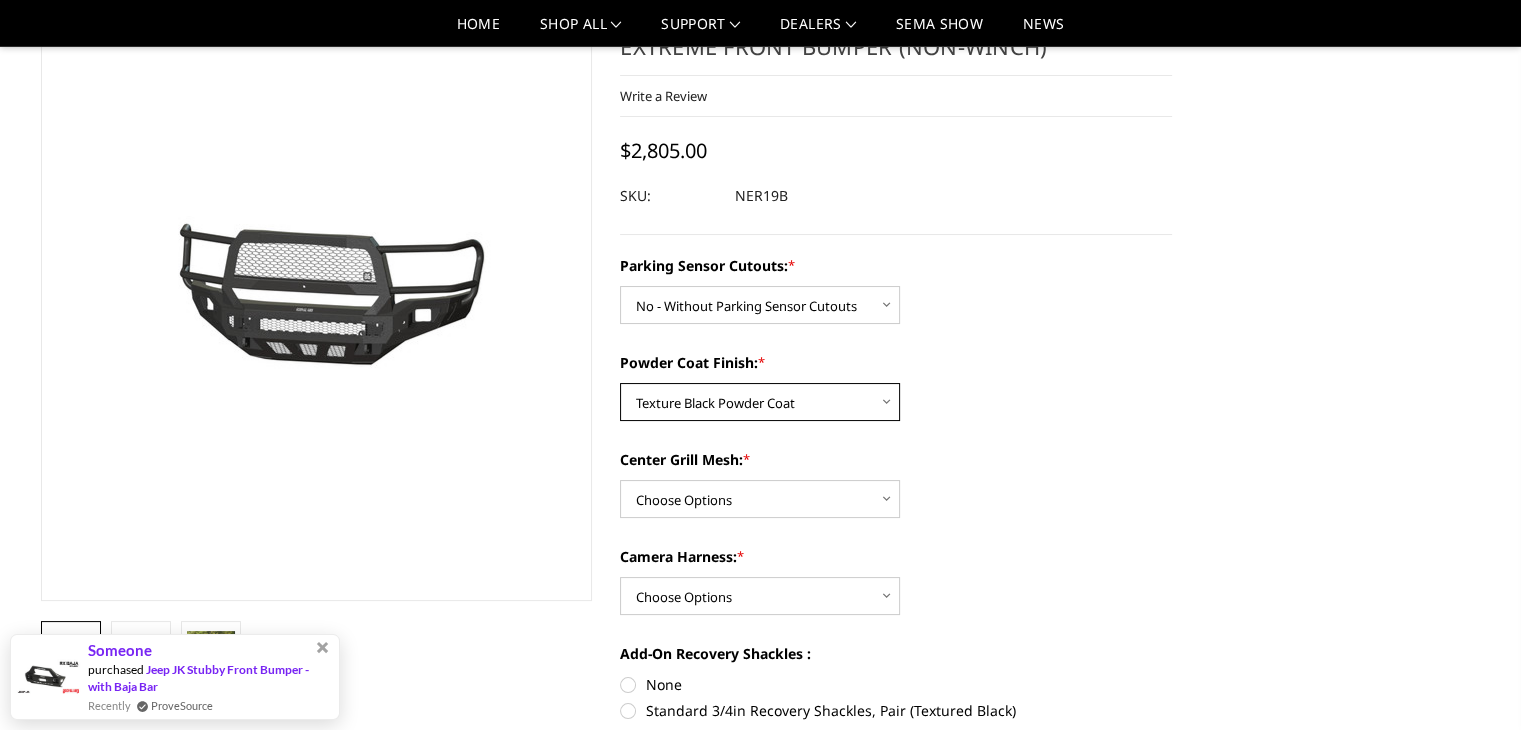 scroll, scrollTop: 200, scrollLeft: 0, axis: vertical 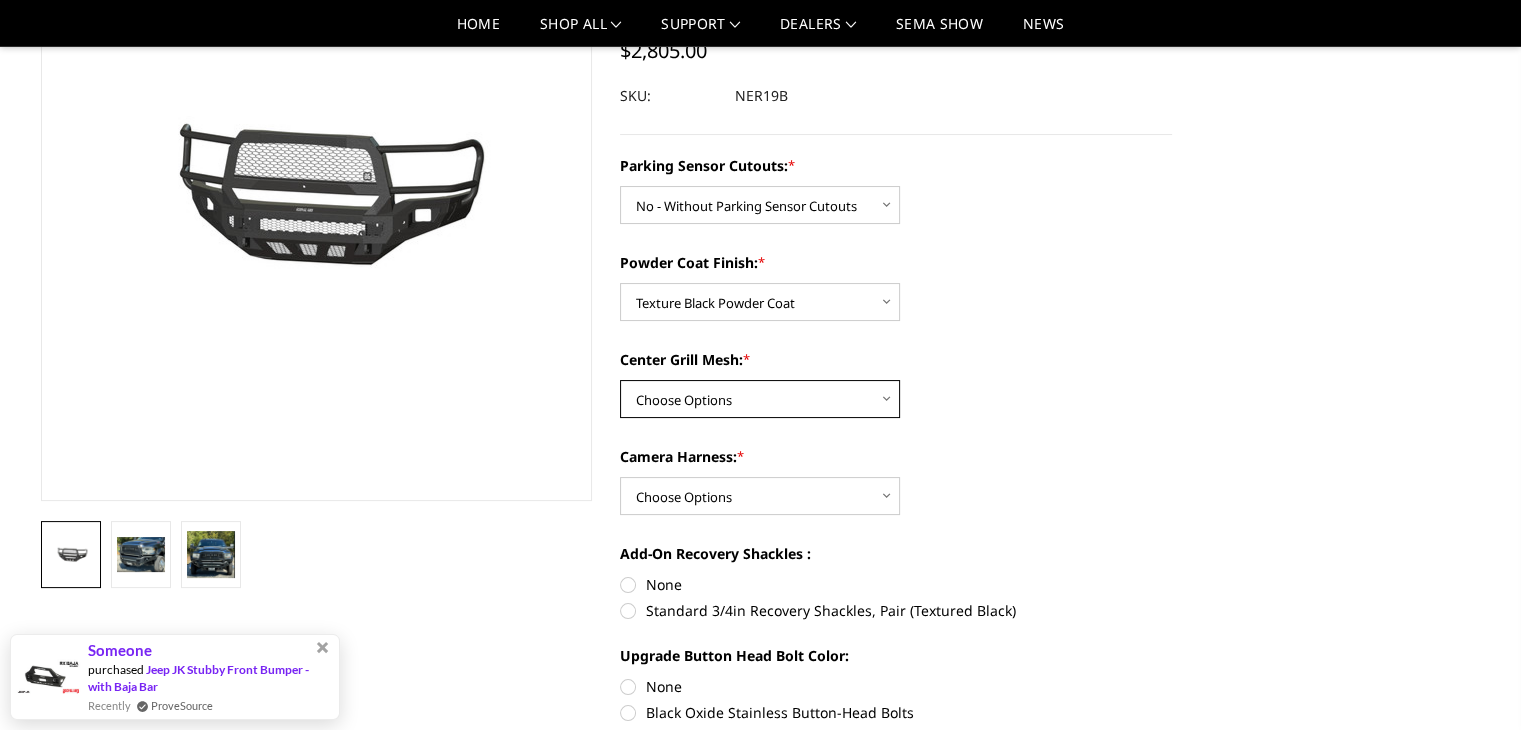click on "Choose Options
With Center Grill Mesh
Without Center Grill Mesh" at bounding box center [760, 399] 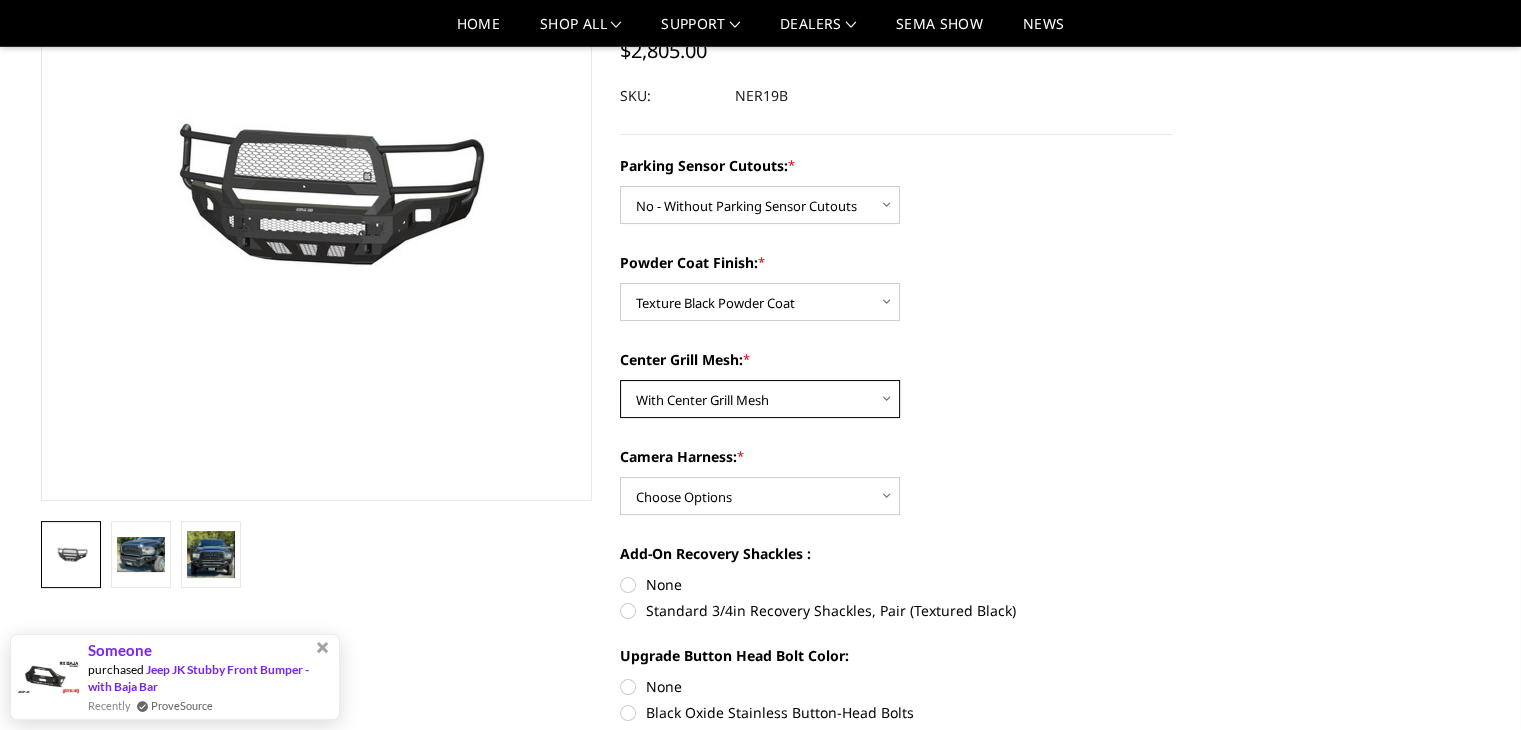 click on "Choose Options
With Center Grill Mesh
Without Center Grill Mesh" at bounding box center [760, 399] 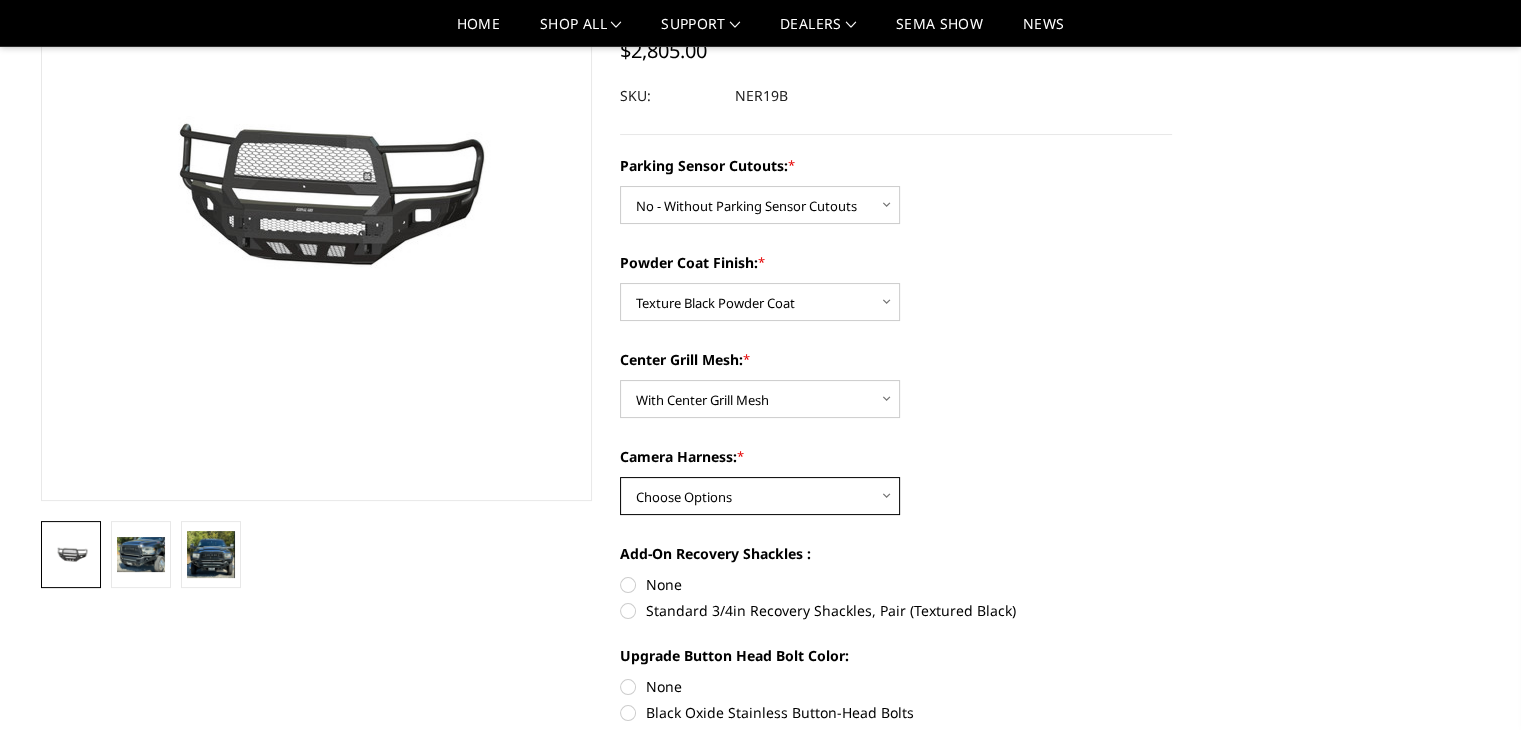 click on "Choose Options
WITH Camera Harness
WITHOUT Camera Harness" at bounding box center [760, 496] 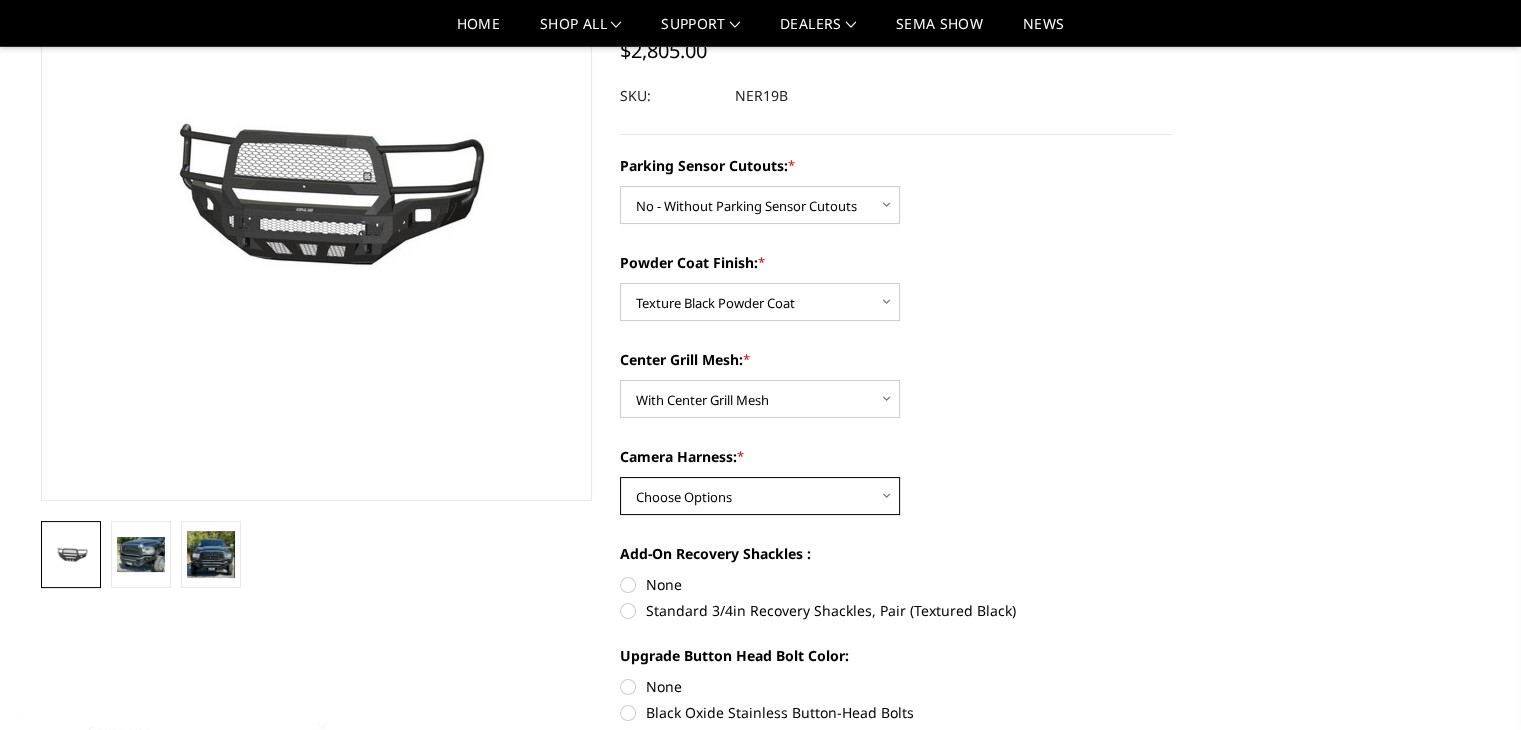 select on "2707" 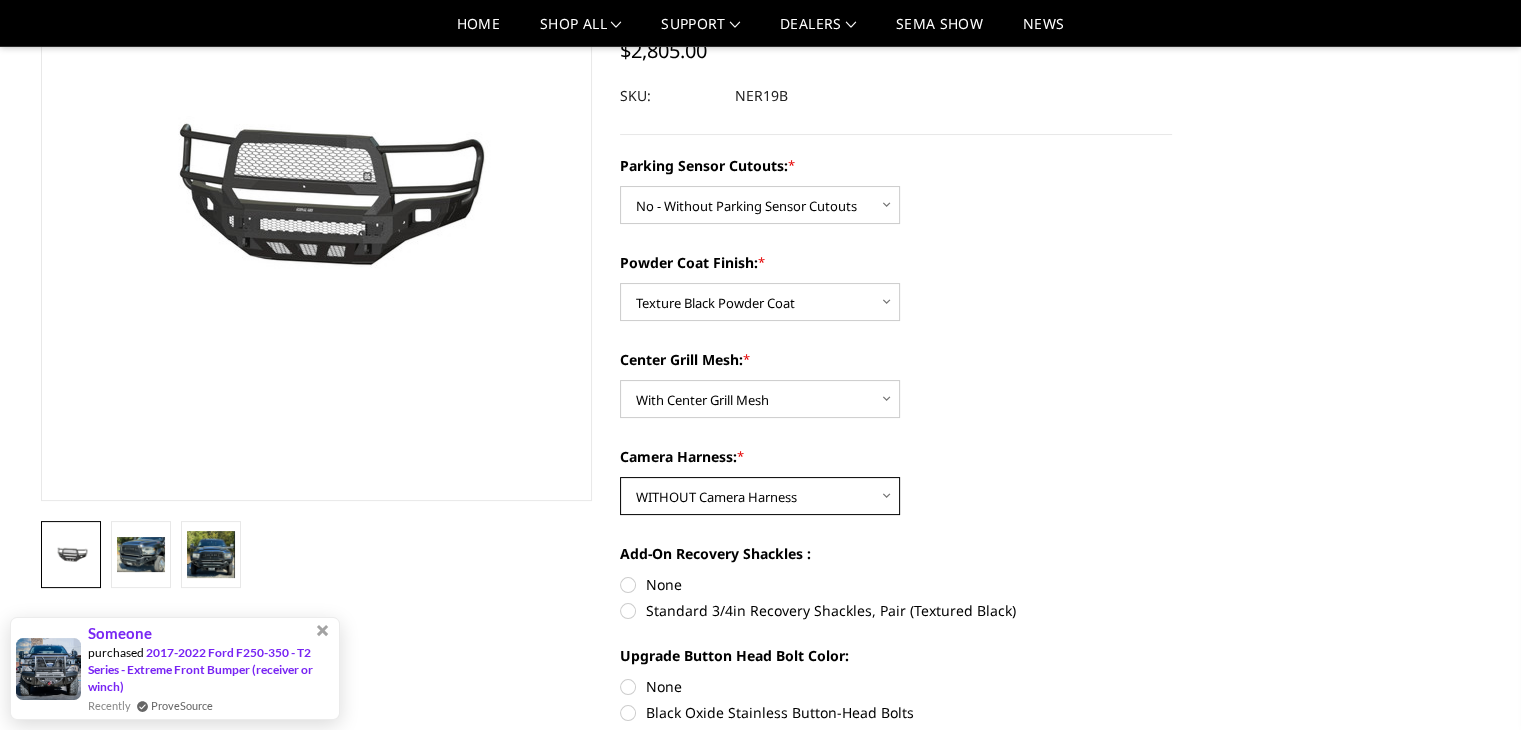 click on "Choose Options
WITH Camera Harness
WITHOUT Camera Harness" at bounding box center [760, 496] 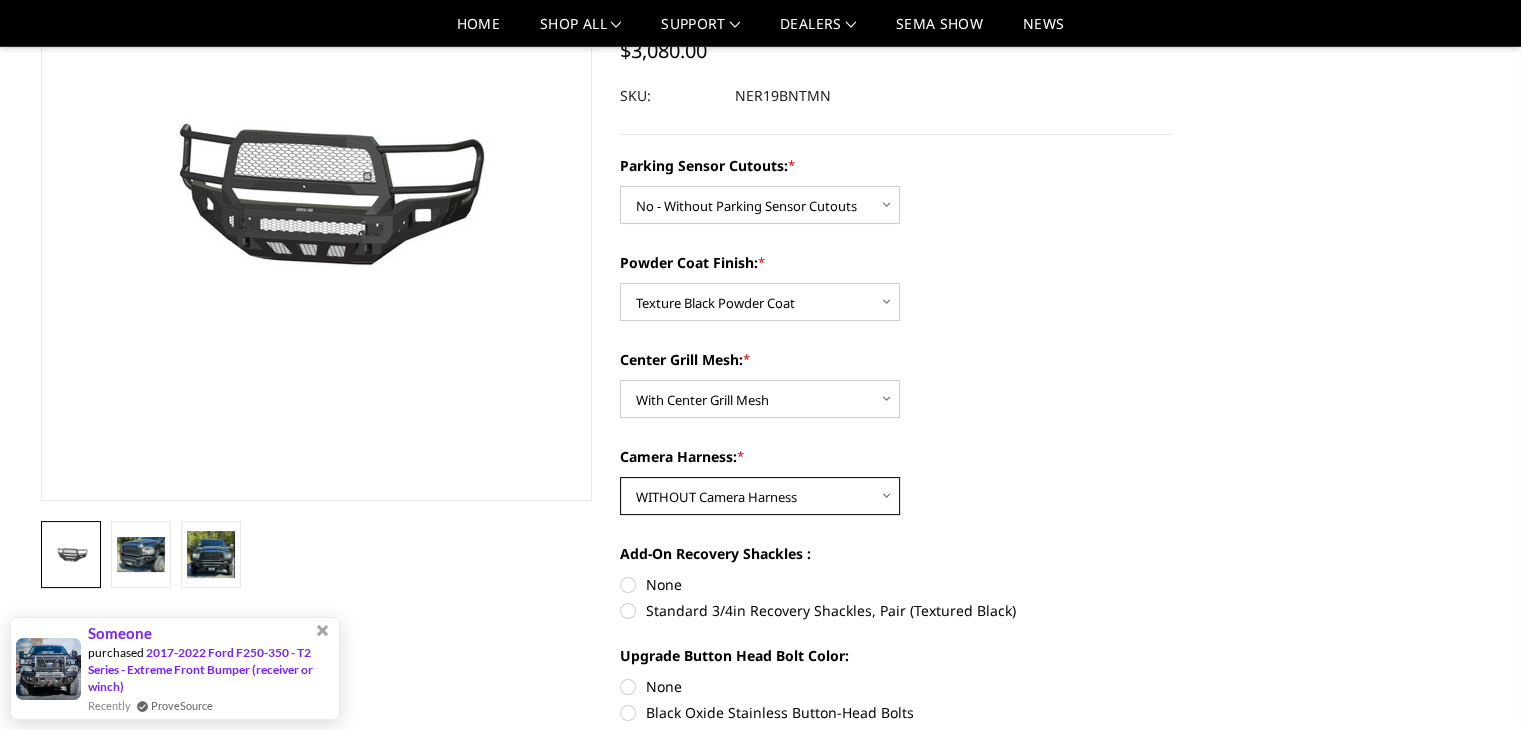 scroll, scrollTop: 300, scrollLeft: 0, axis: vertical 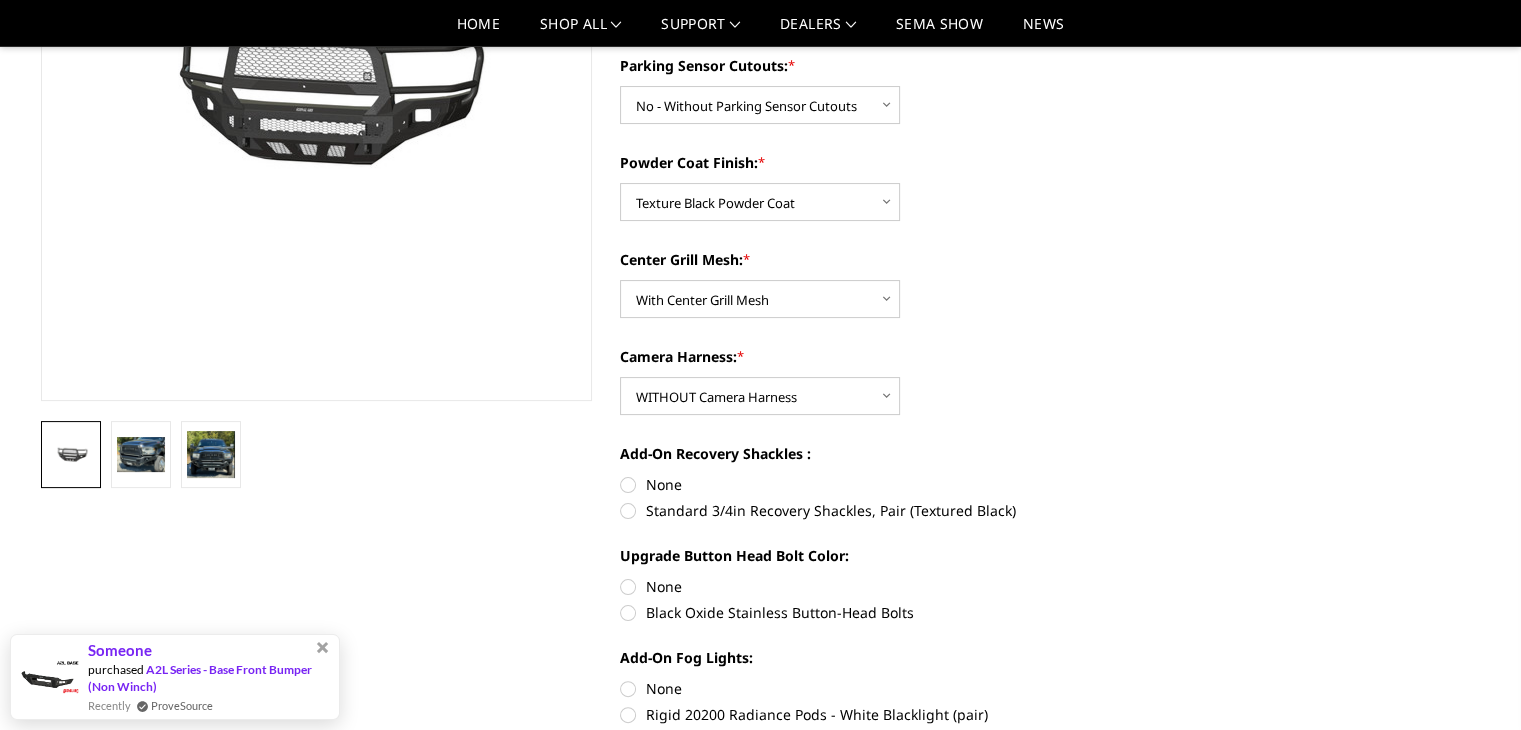 click on "None" at bounding box center [896, 484] 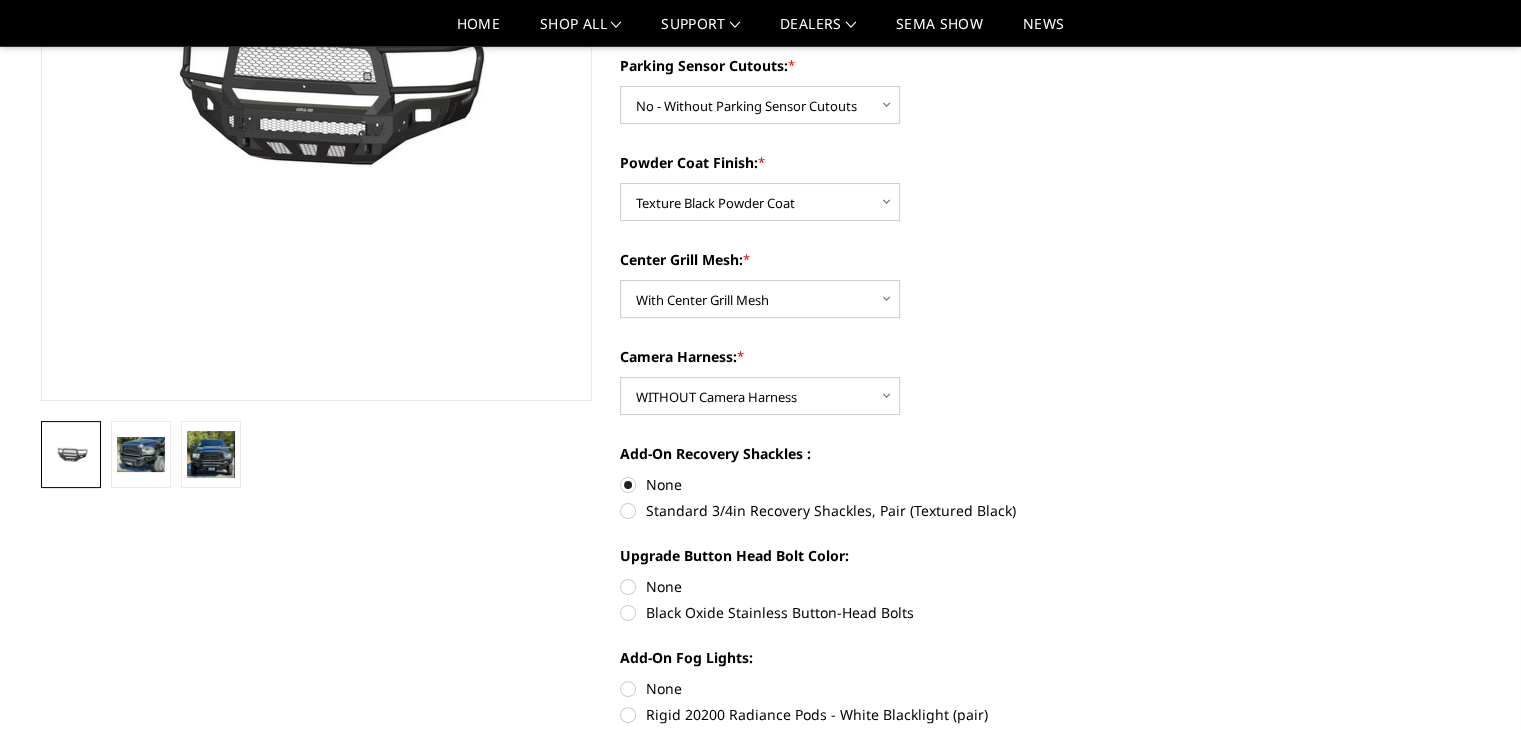 click on "None" at bounding box center (896, 586) 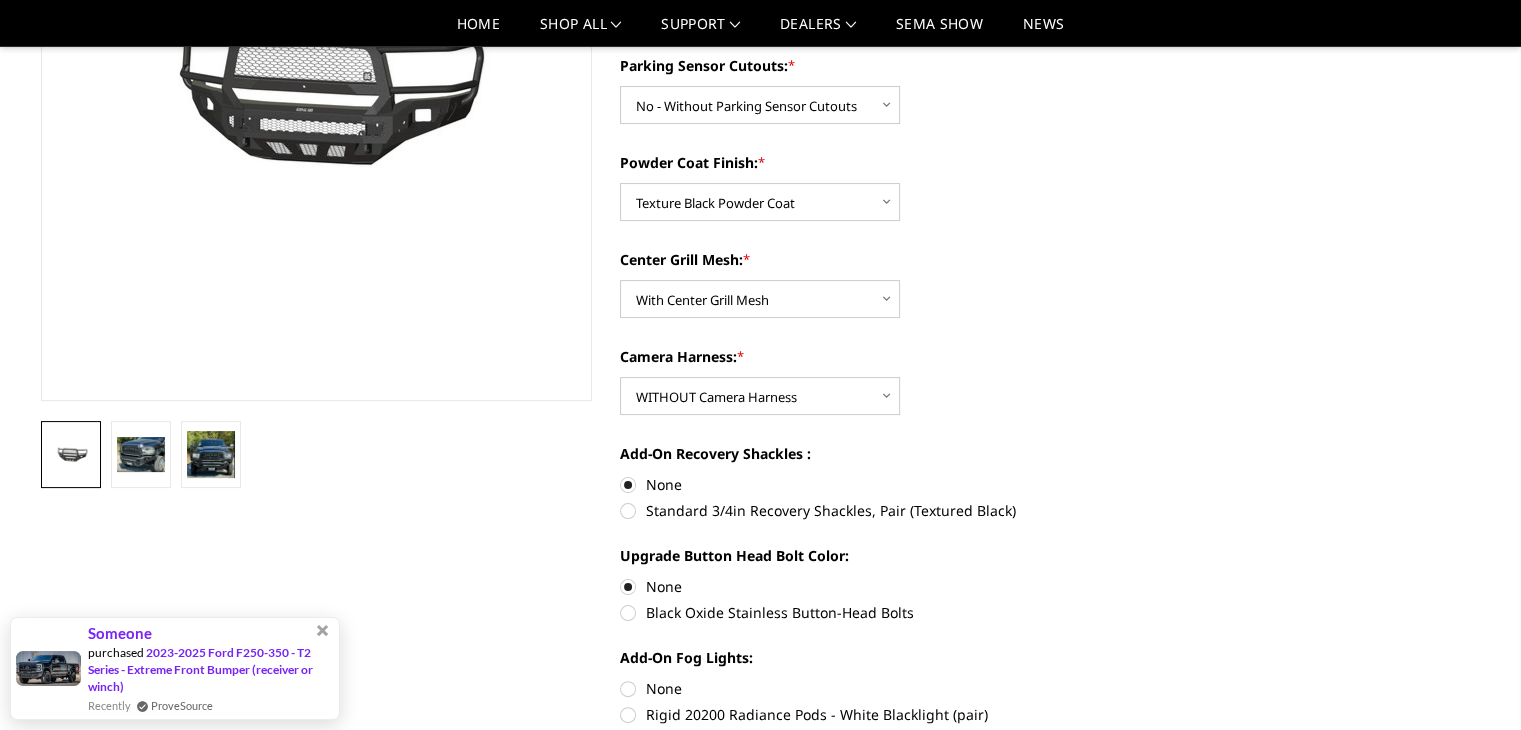 click on "None" at bounding box center (896, 688) 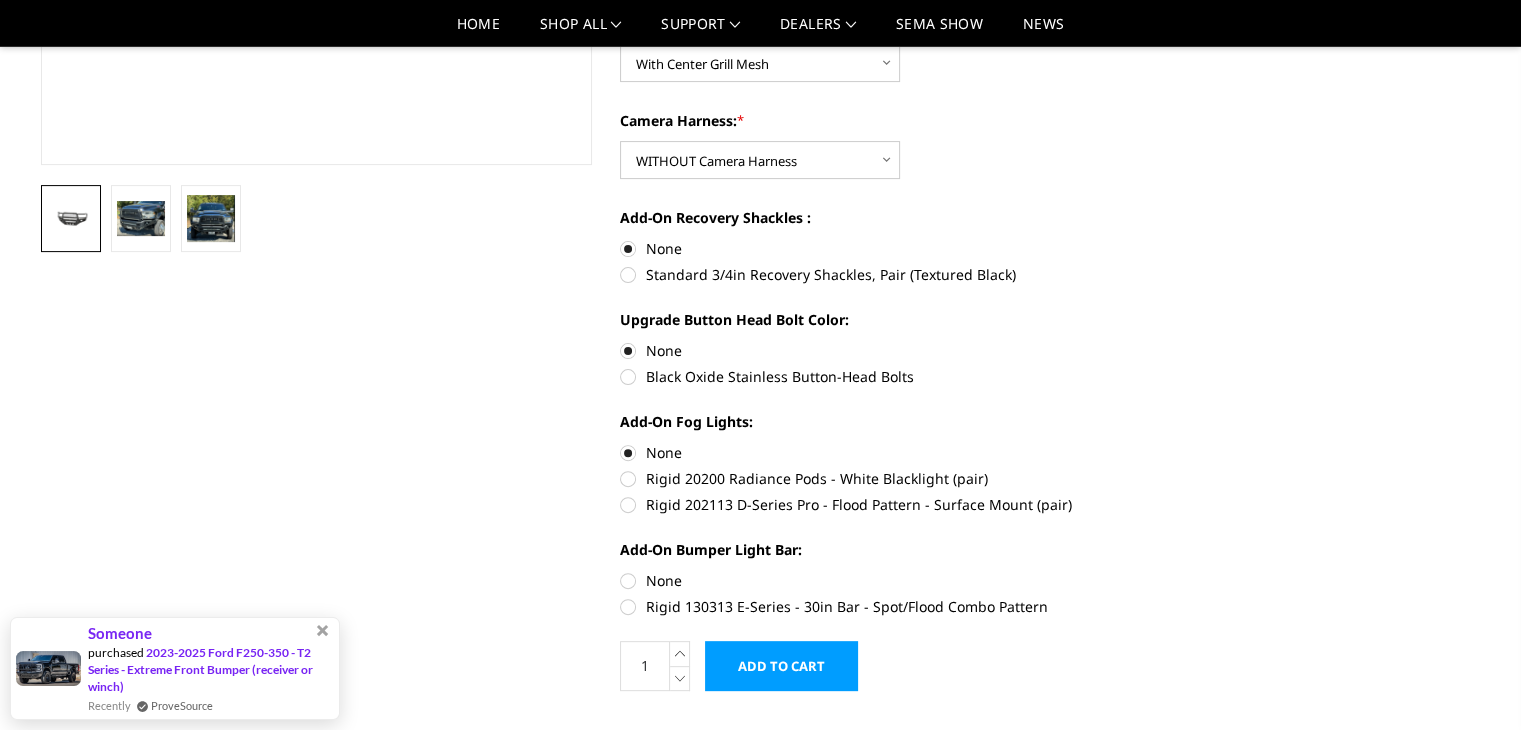 scroll, scrollTop: 600, scrollLeft: 0, axis: vertical 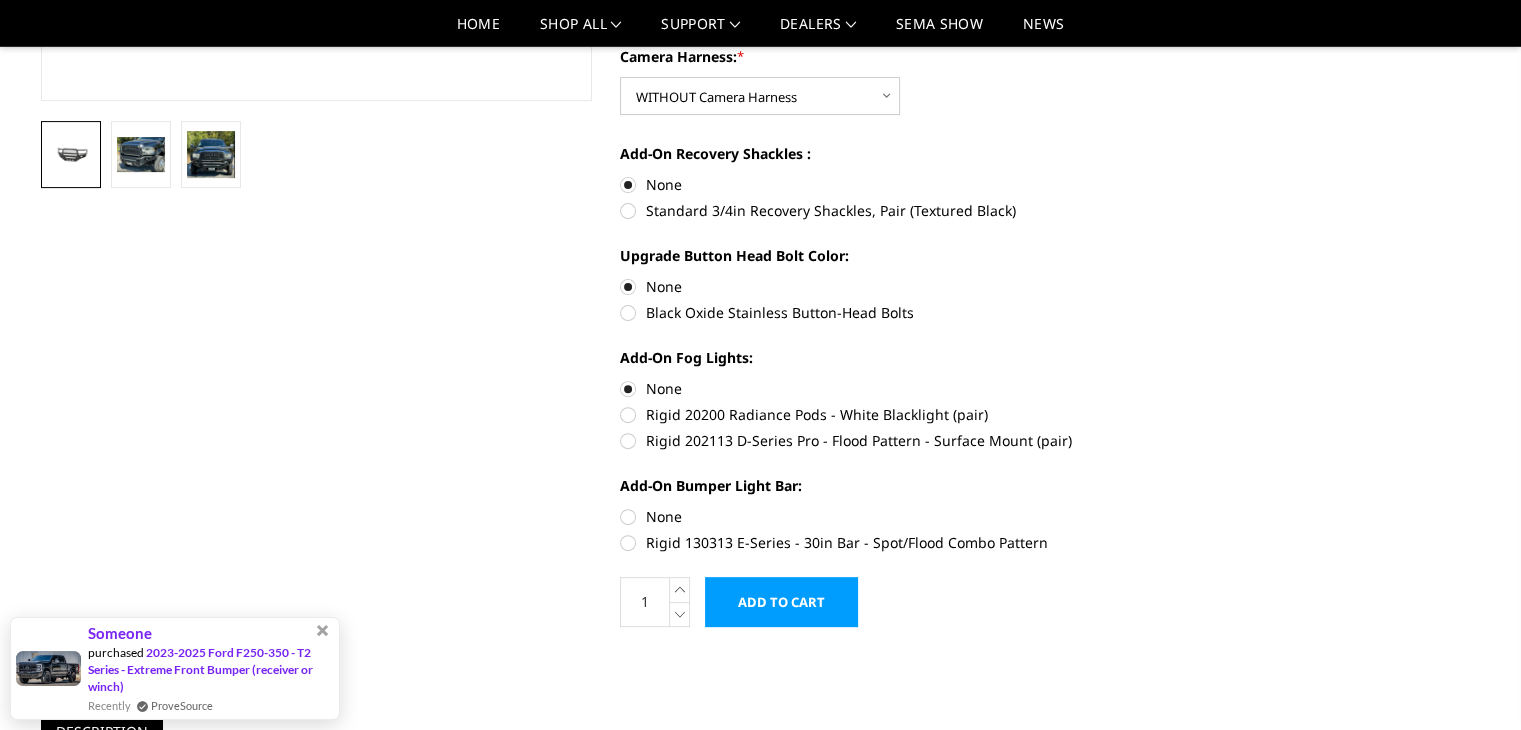 click on "None" at bounding box center [896, 516] 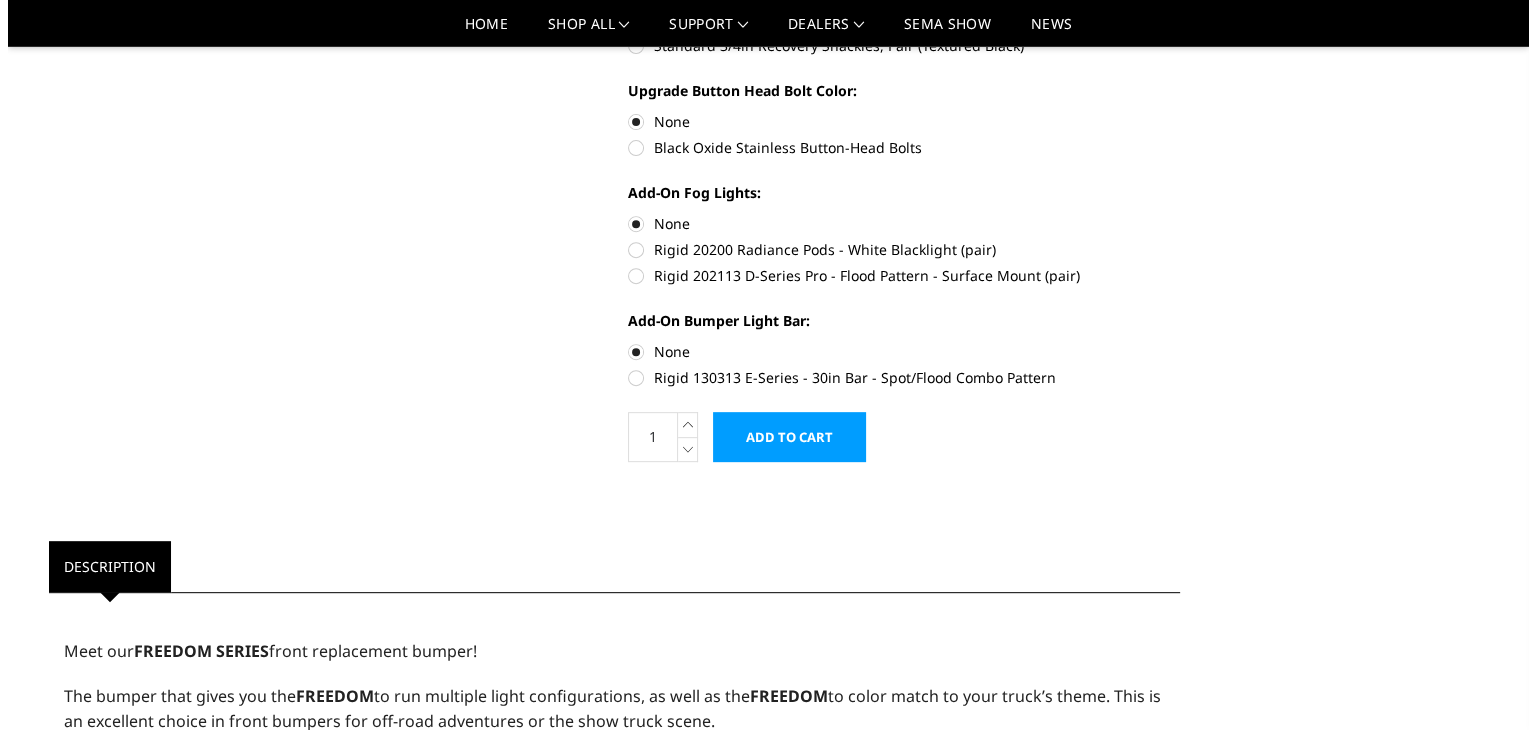 scroll, scrollTop: 800, scrollLeft: 0, axis: vertical 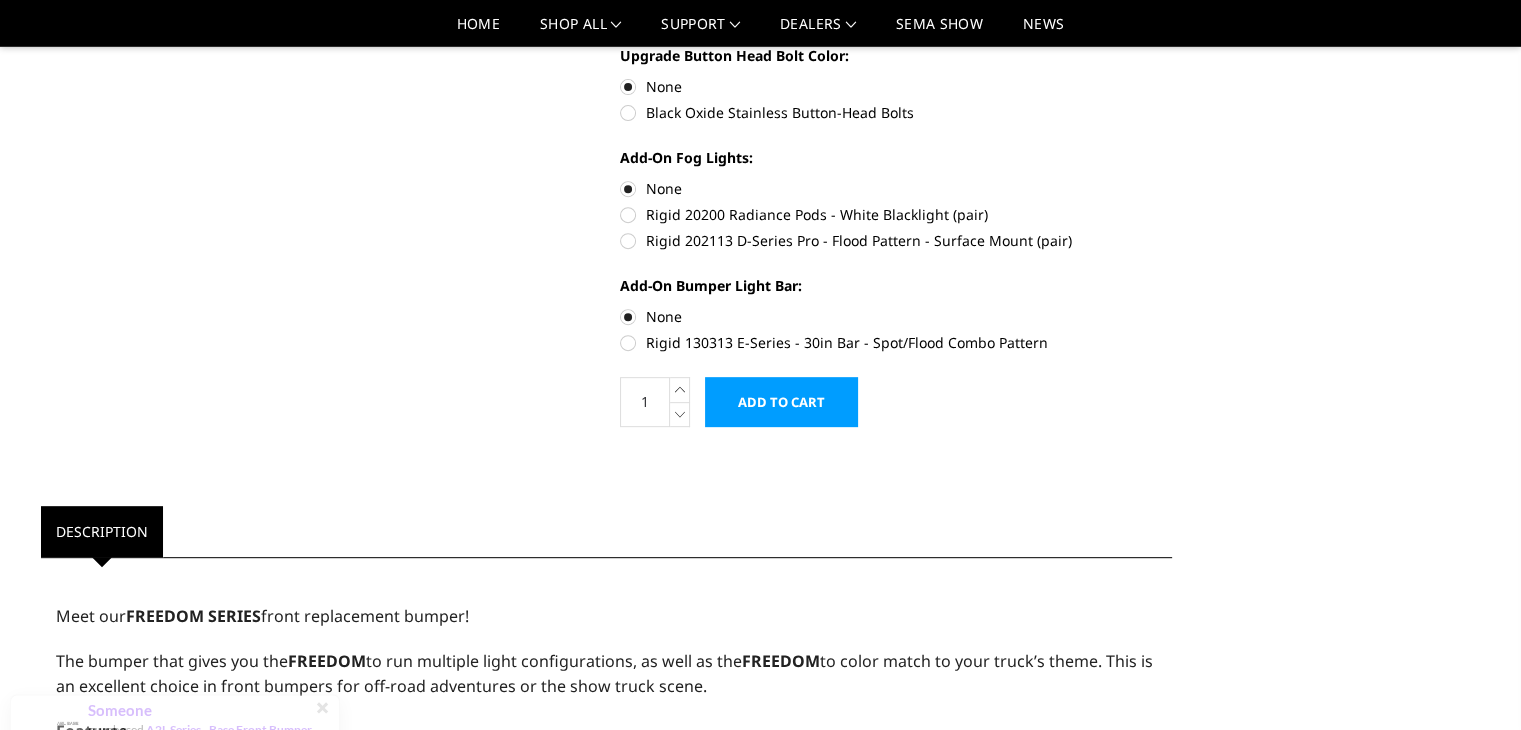 click on "Add to Cart" at bounding box center (781, 402) 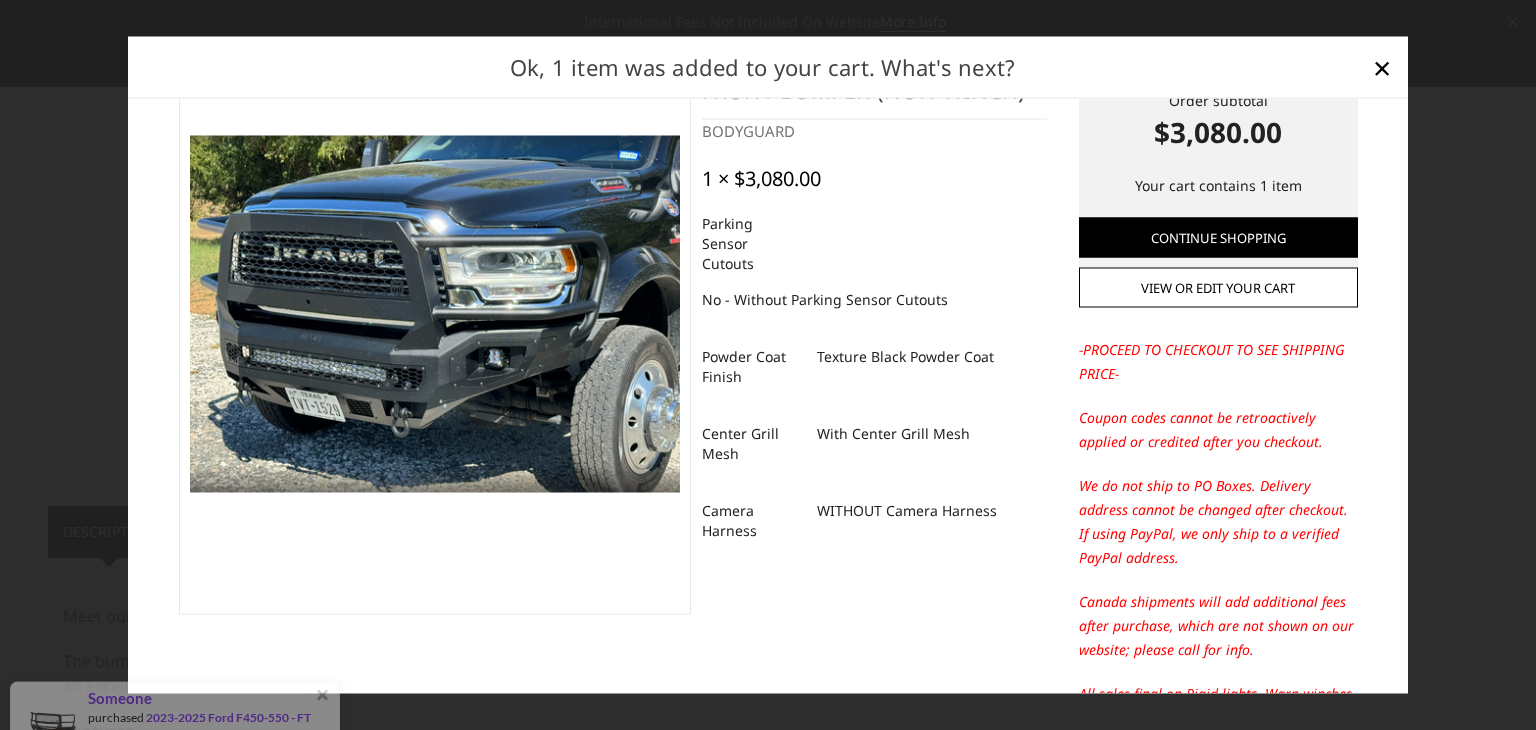 scroll, scrollTop: 0, scrollLeft: 0, axis: both 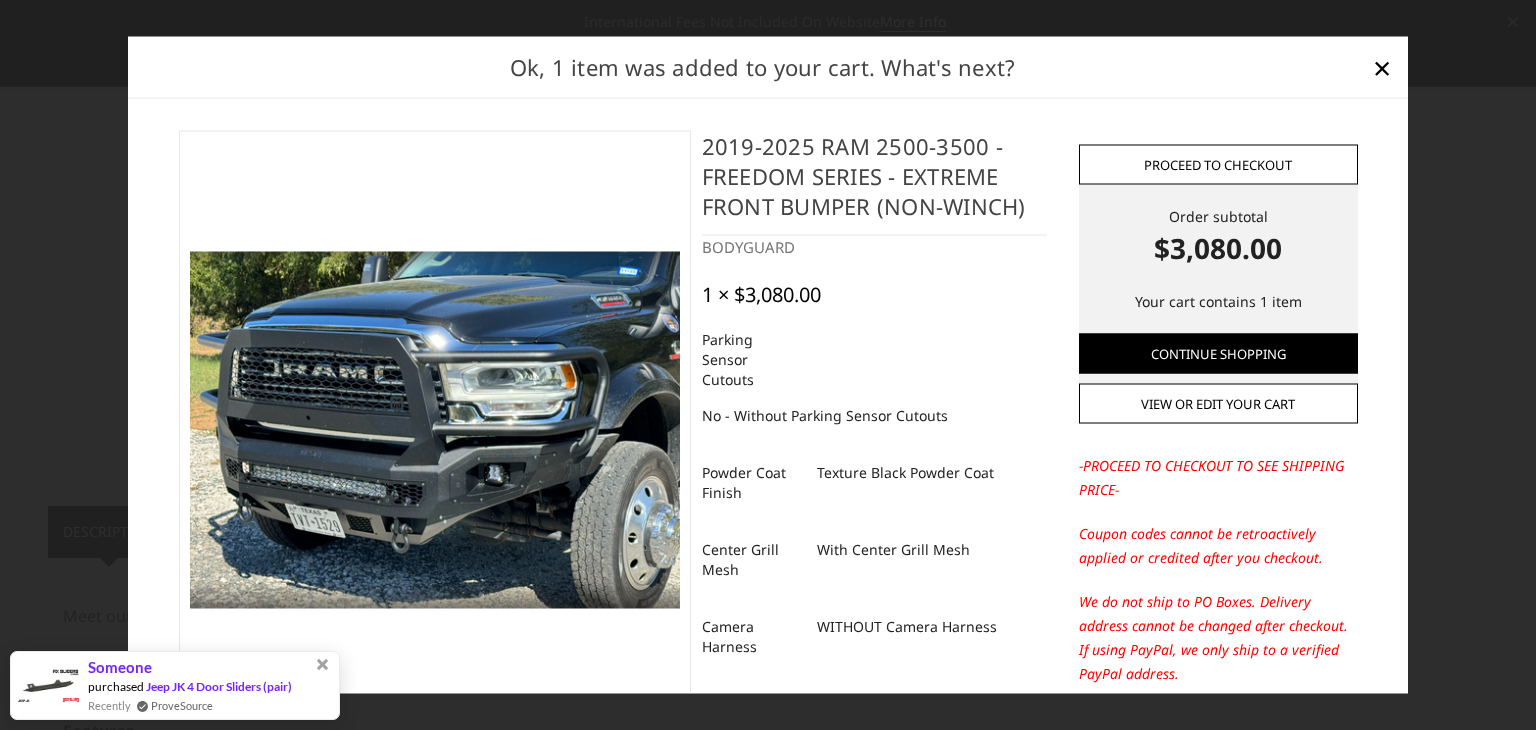 click on "Proceed to checkout" at bounding box center (1218, 164) 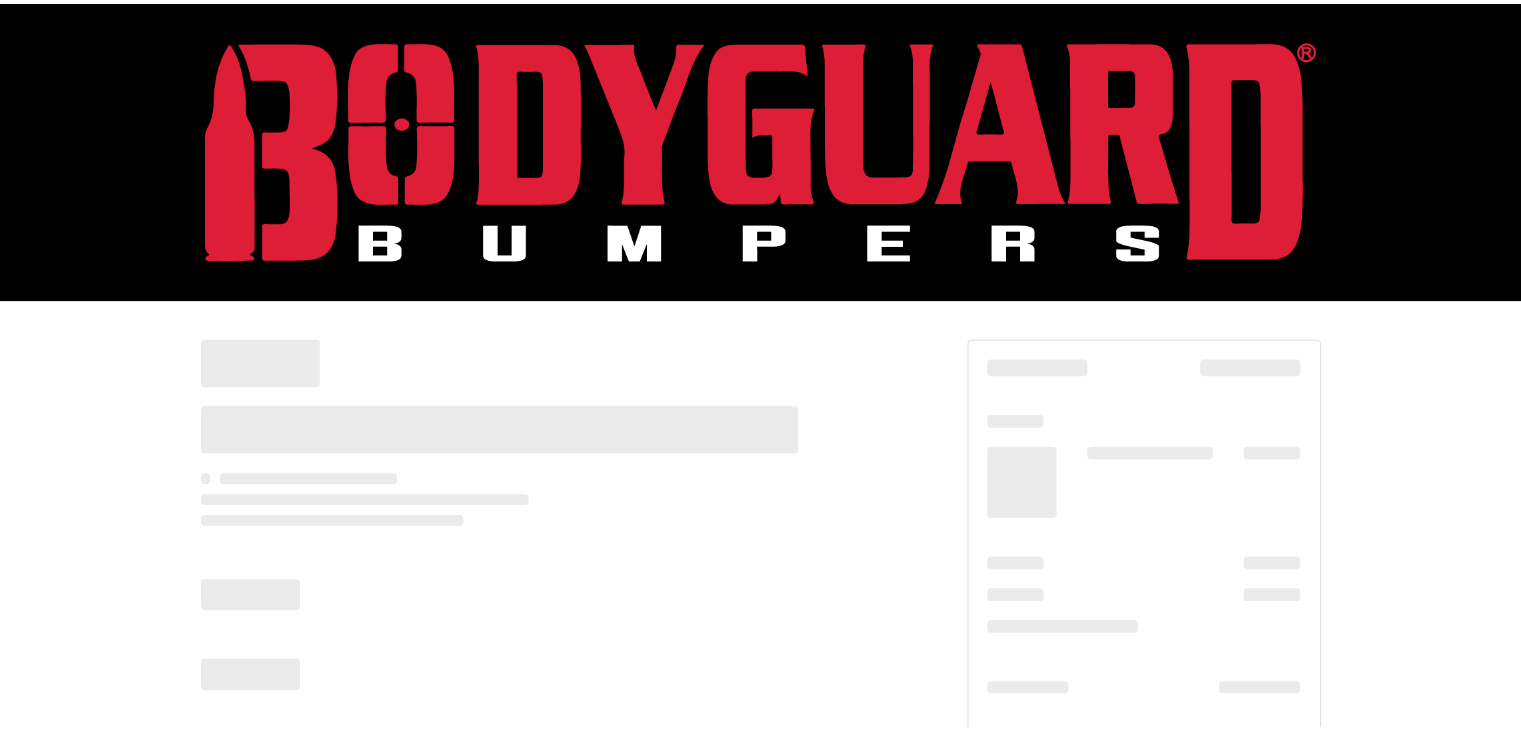 scroll, scrollTop: 0, scrollLeft: 0, axis: both 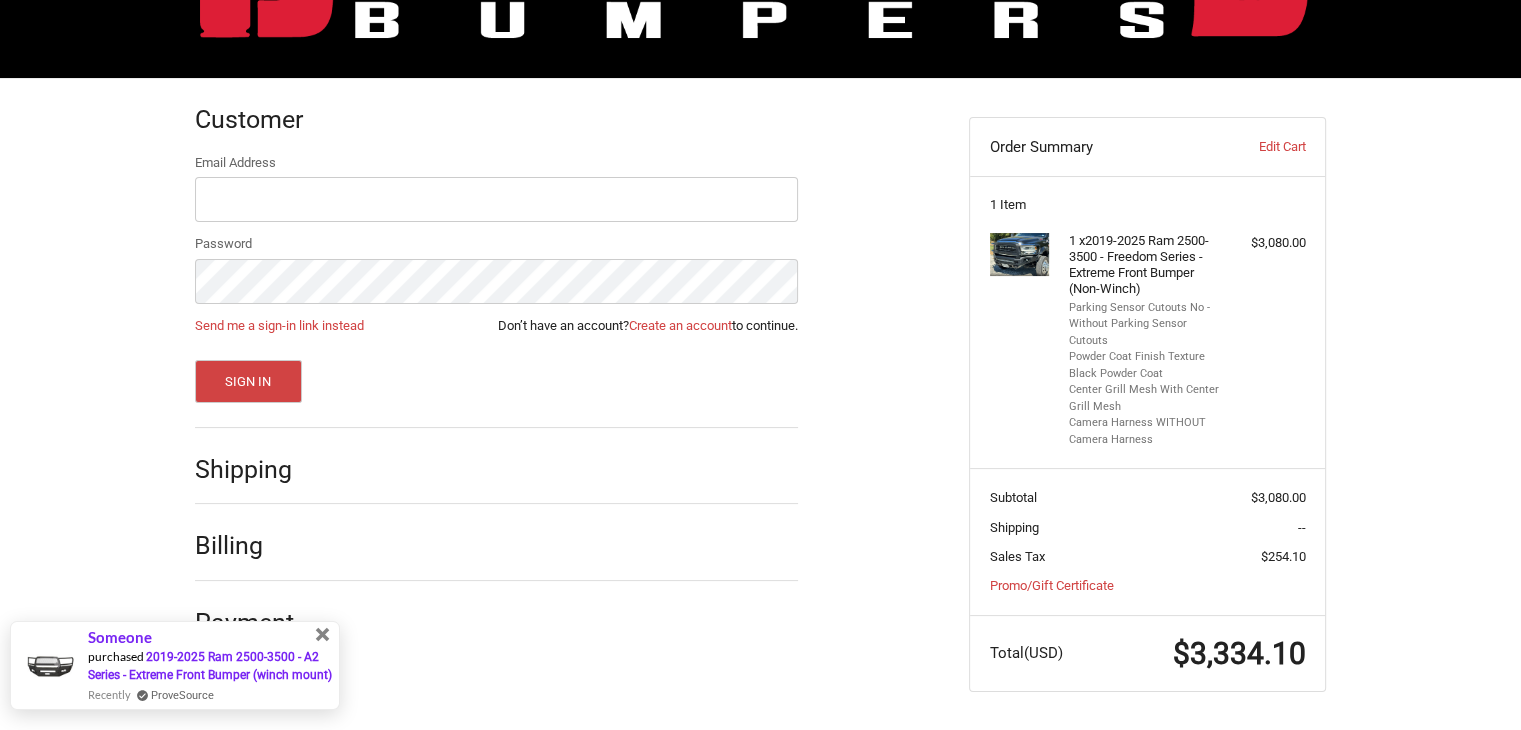click at bounding box center (323, 635) 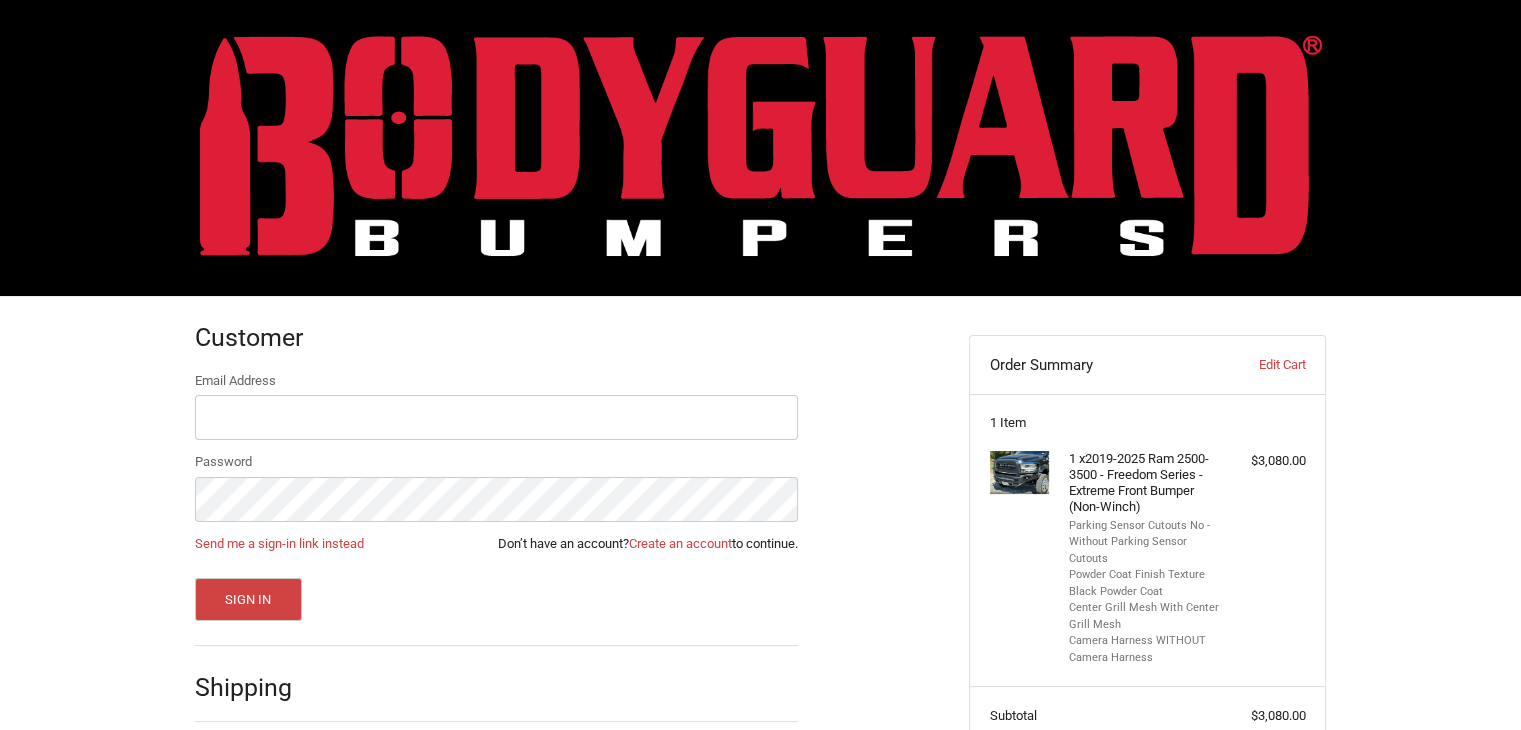 scroll, scrollTop: 0, scrollLeft: 0, axis: both 